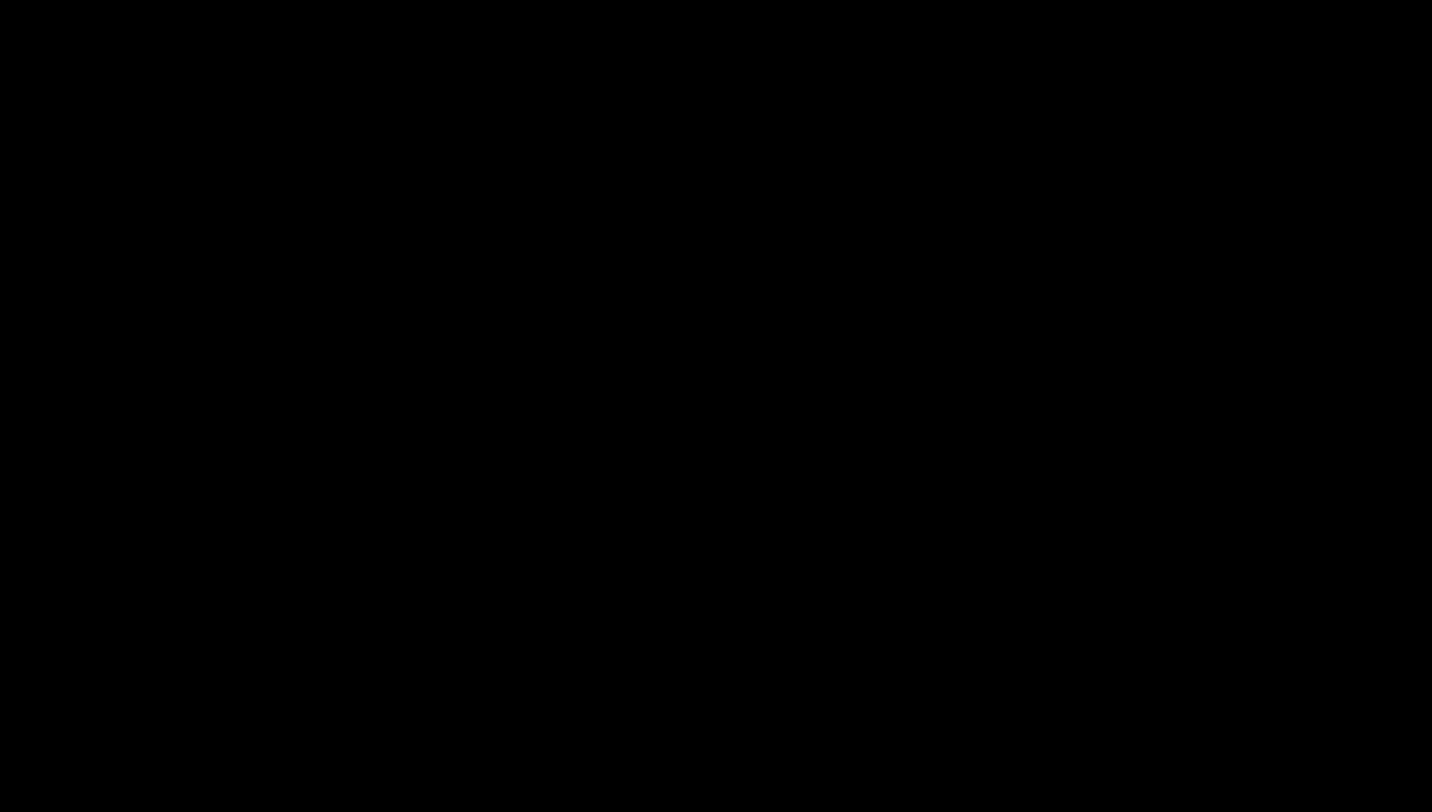 scroll, scrollTop: 0, scrollLeft: 0, axis: both 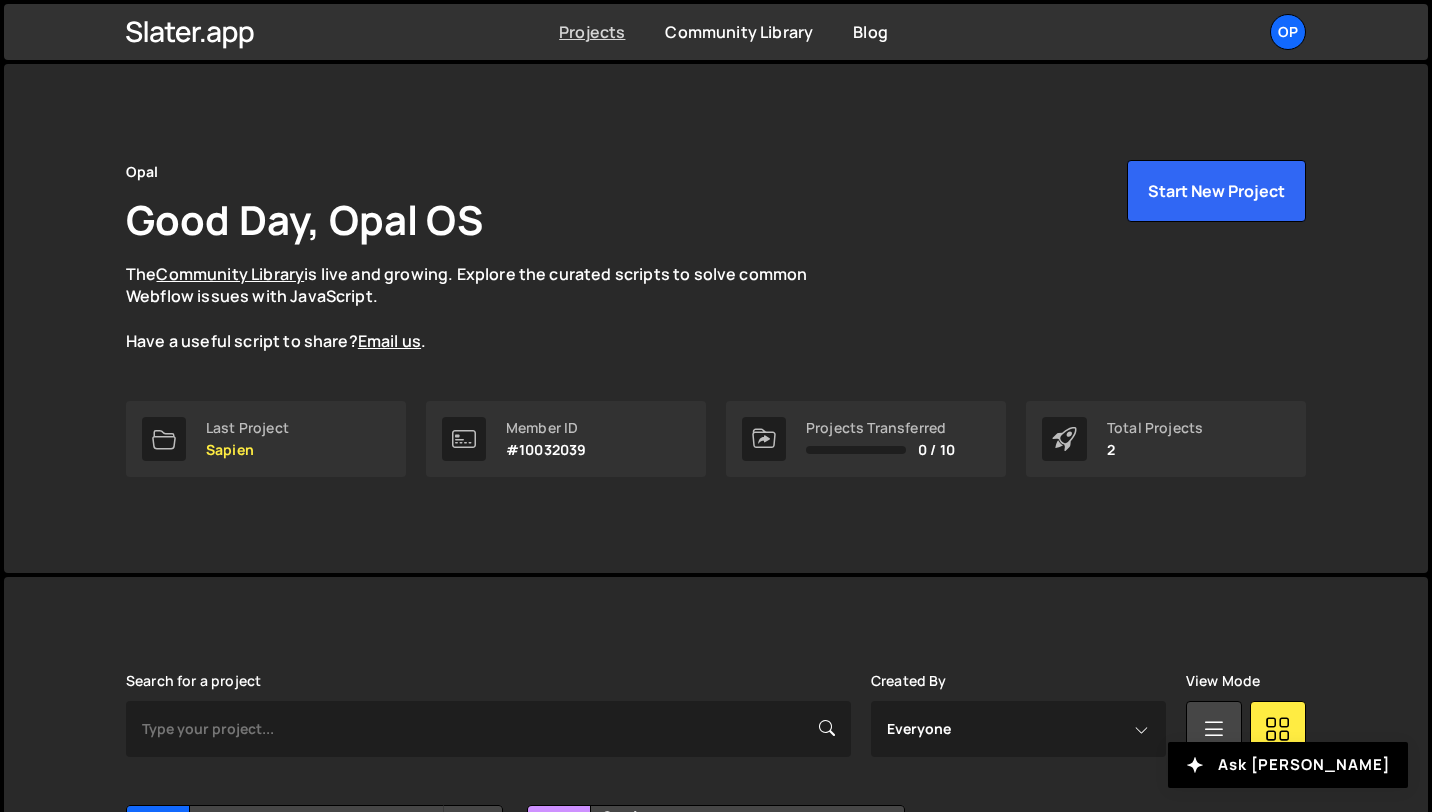 click on "Projects" at bounding box center [592, 32] 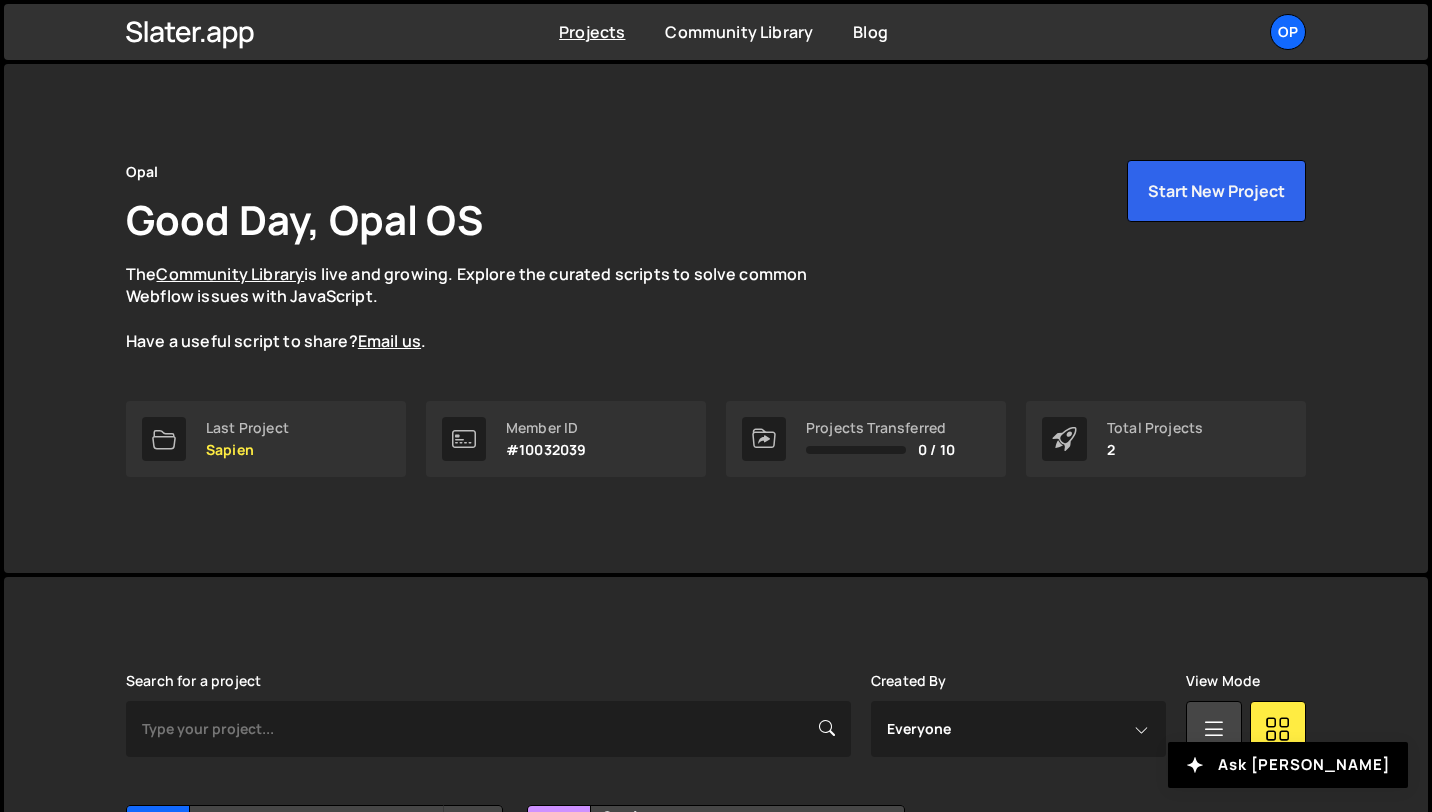 scroll, scrollTop: 0, scrollLeft: 0, axis: both 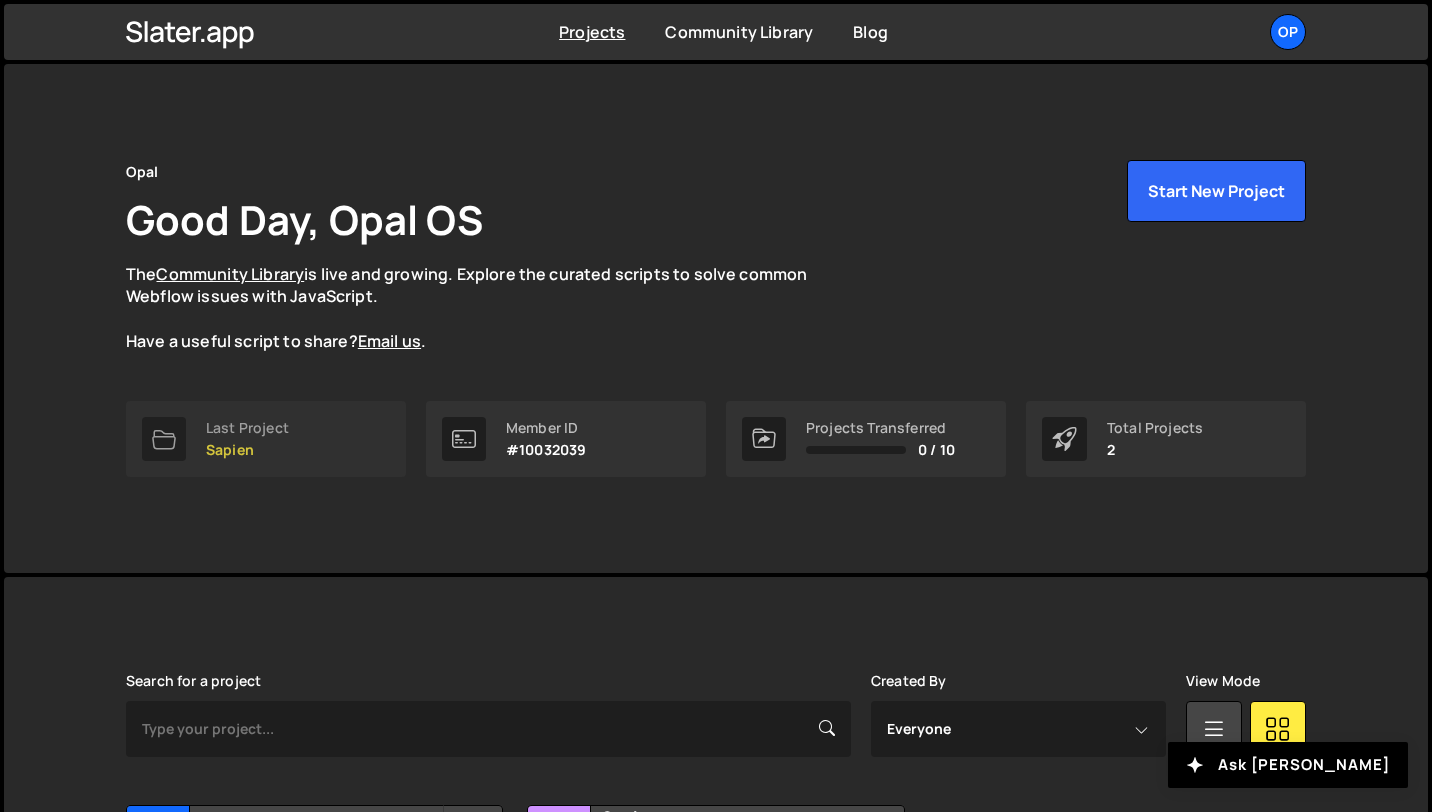 click on "Last Project
Sapien" at bounding box center (247, 439) 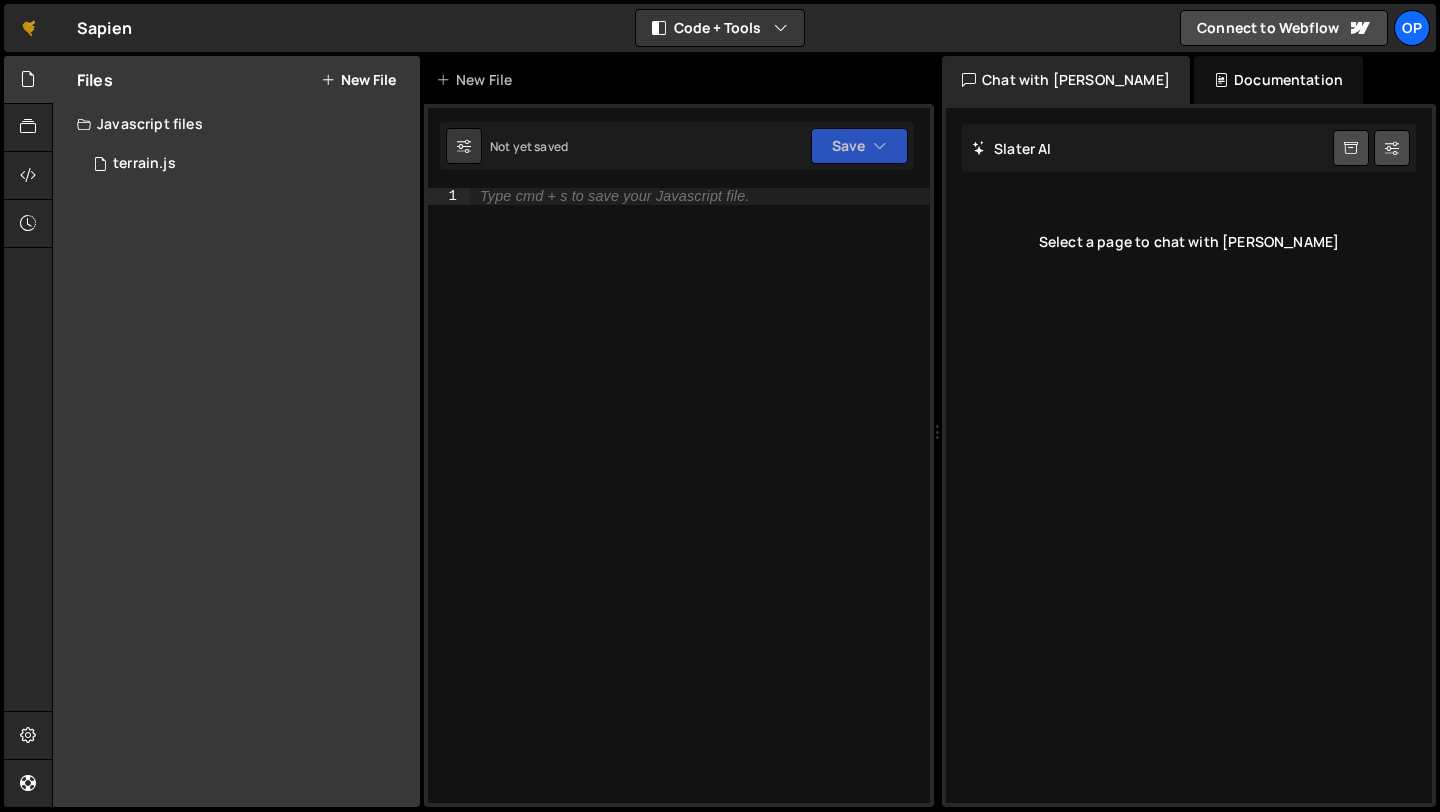 scroll, scrollTop: 0, scrollLeft: 0, axis: both 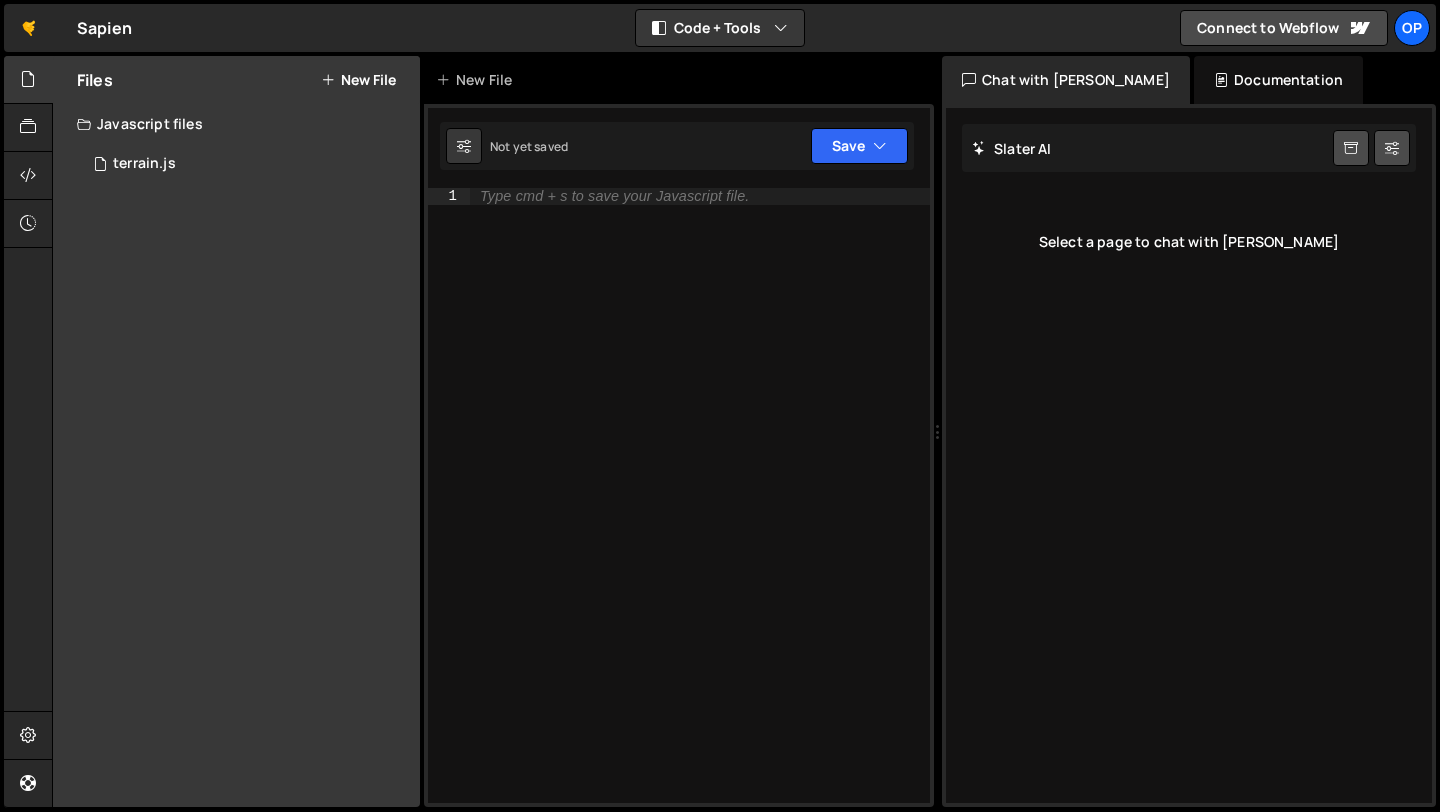 click on "Javascript files" at bounding box center [236, 124] 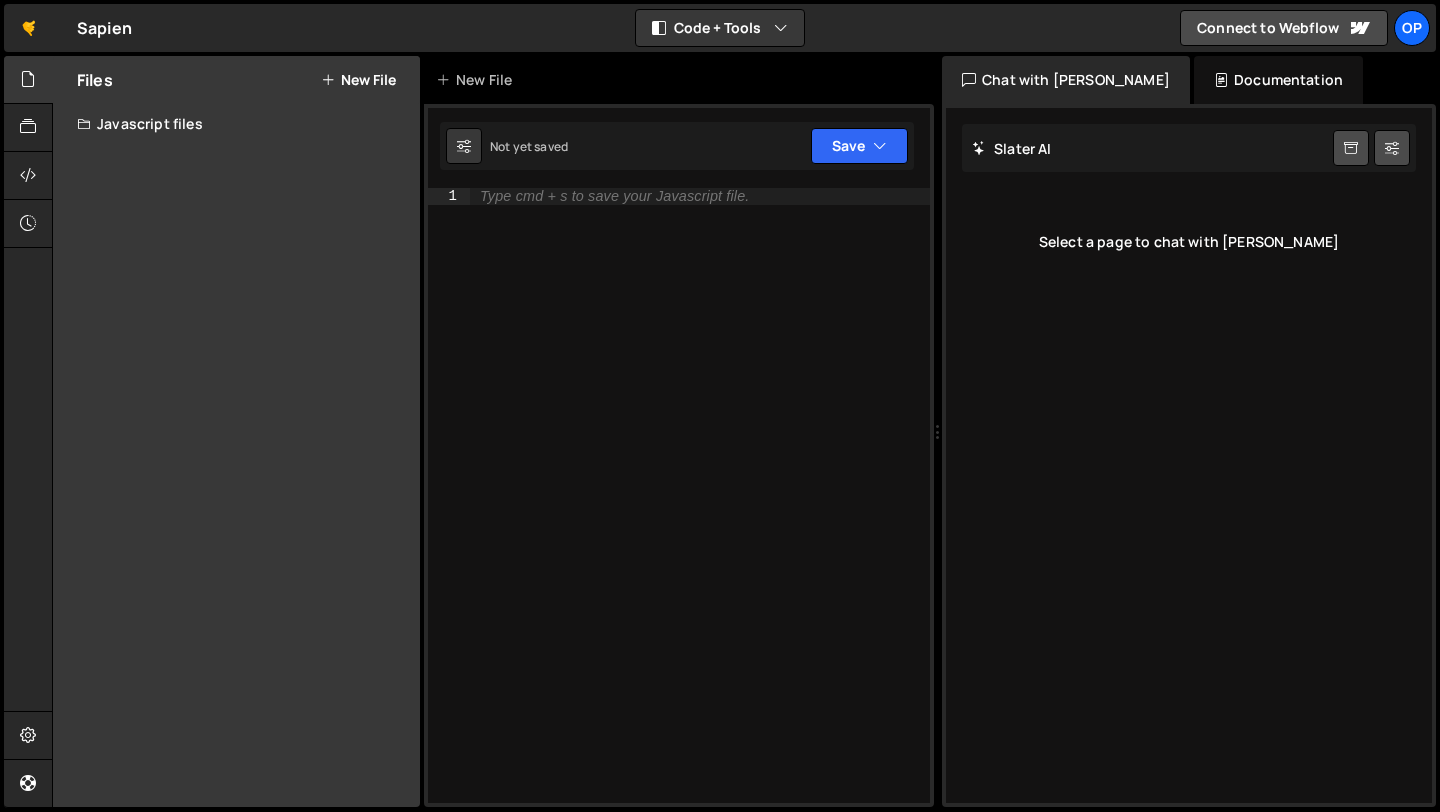 click on "Javascript files" at bounding box center [236, 124] 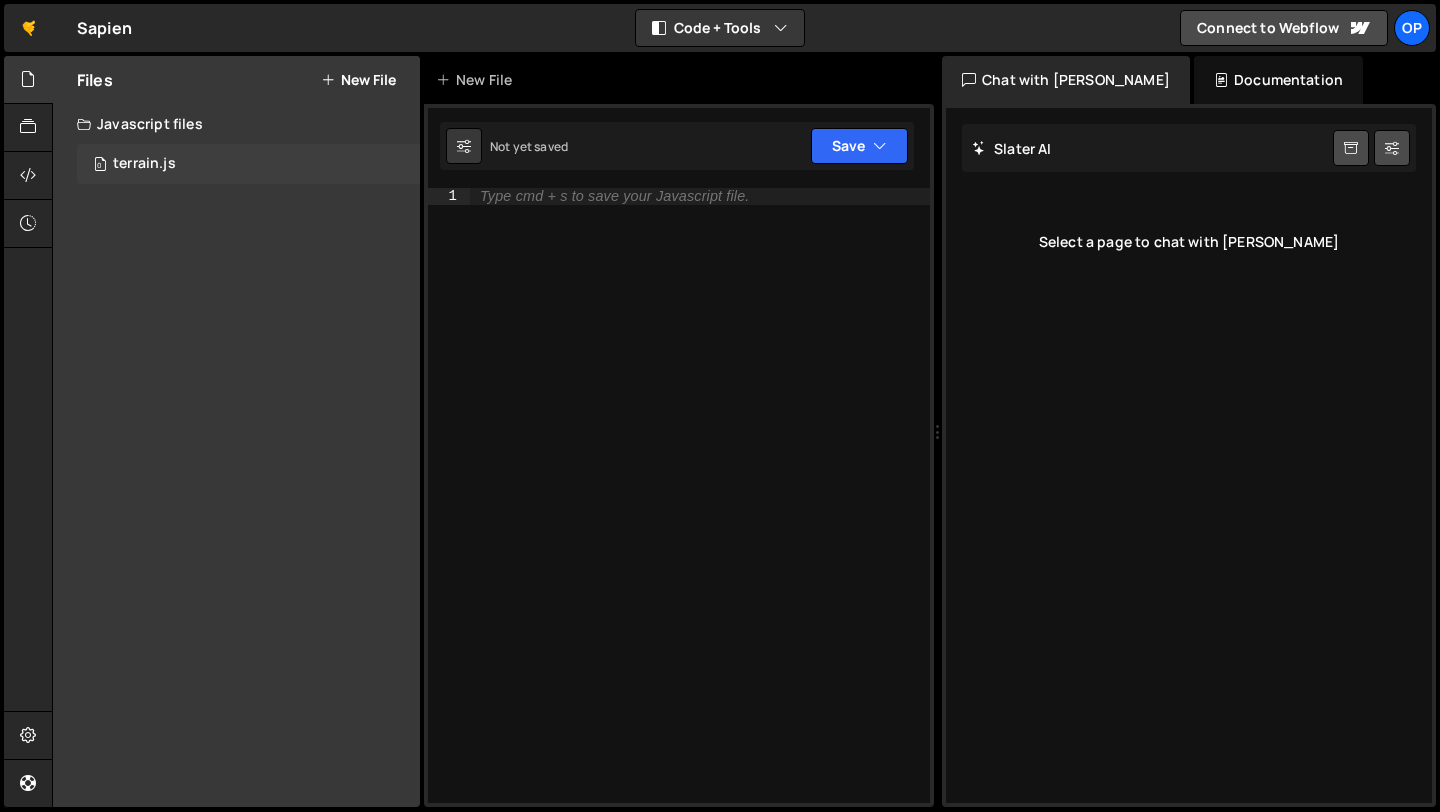 click on "0
terrain.js
0" at bounding box center (252, 164) 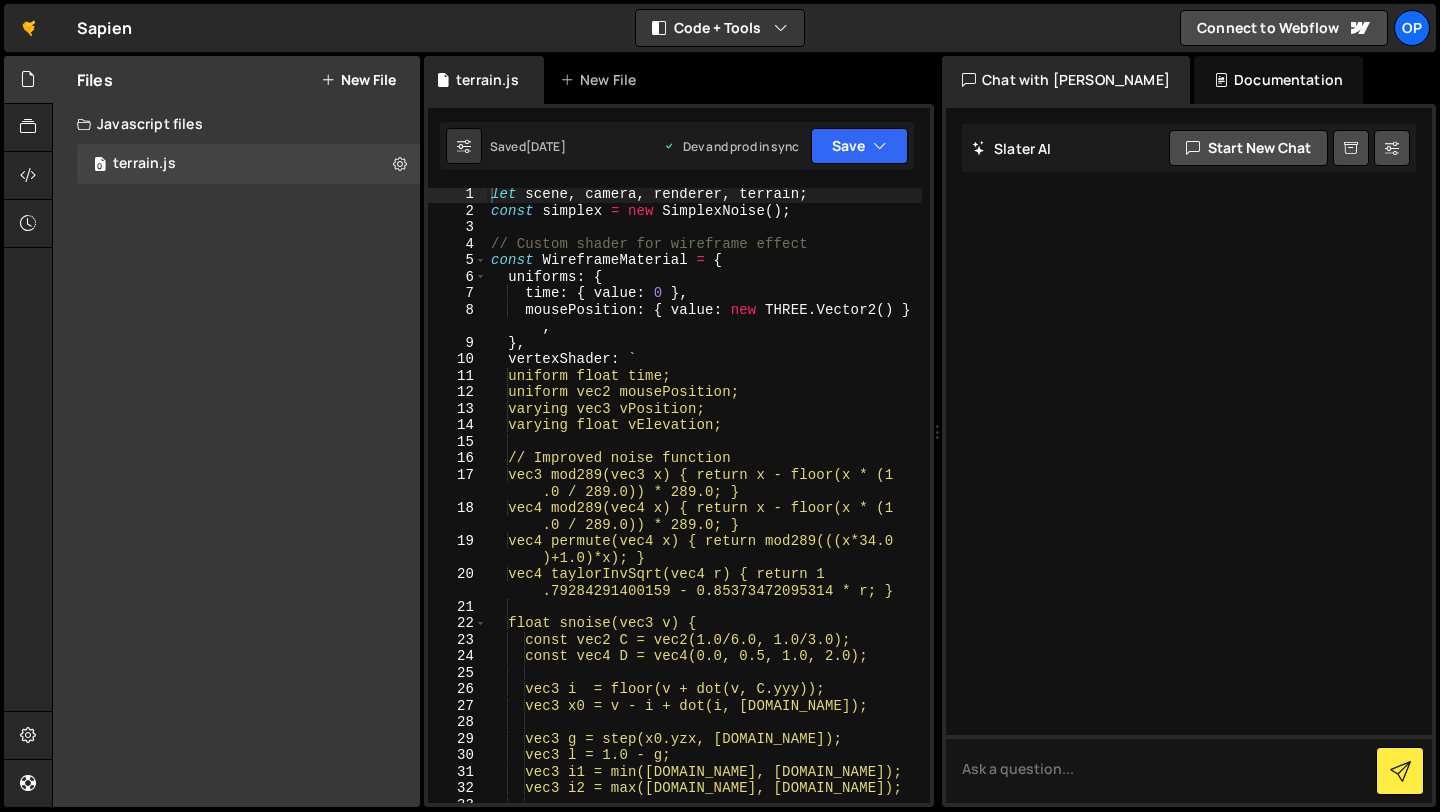 scroll, scrollTop: 0, scrollLeft: 0, axis: both 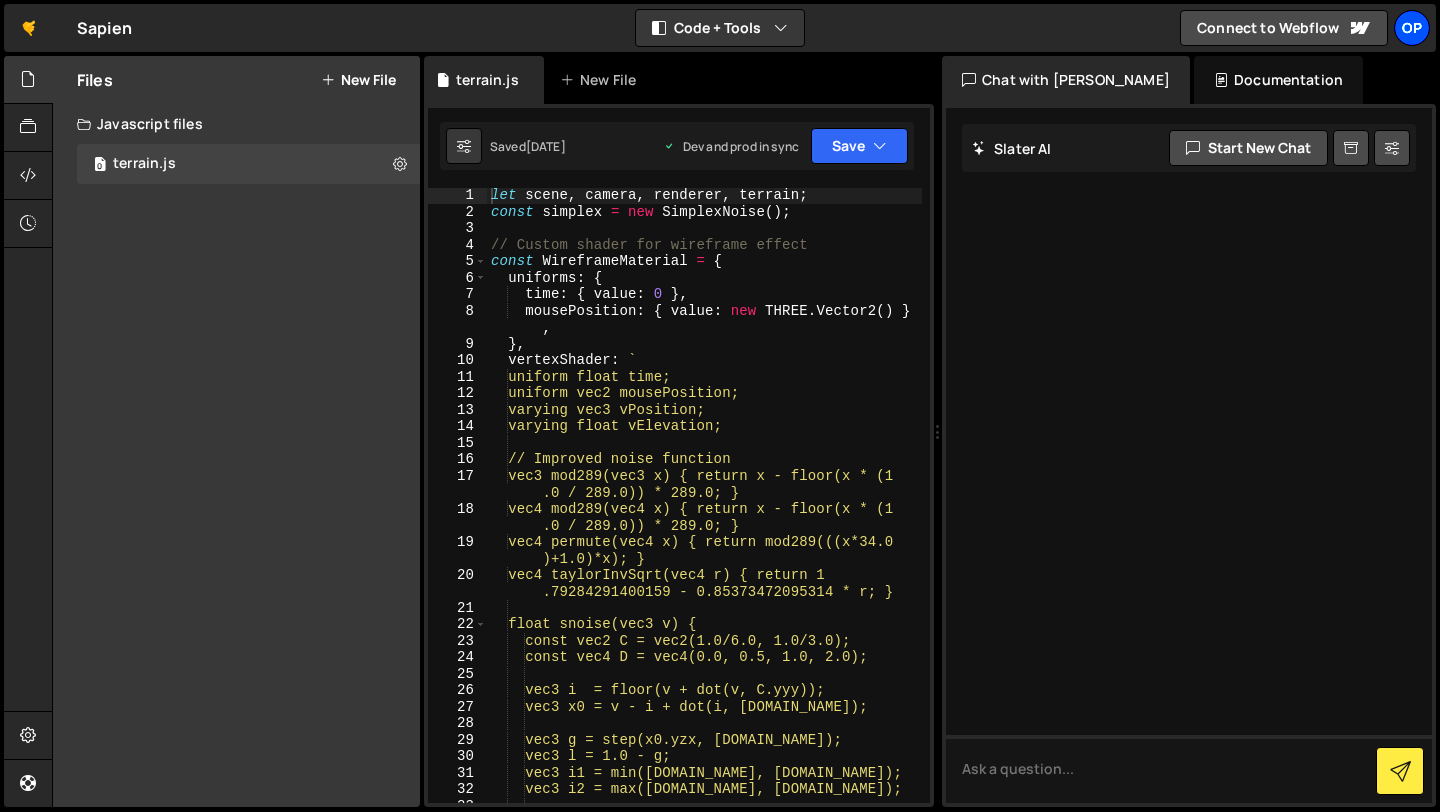click on "Op" at bounding box center [1412, 28] 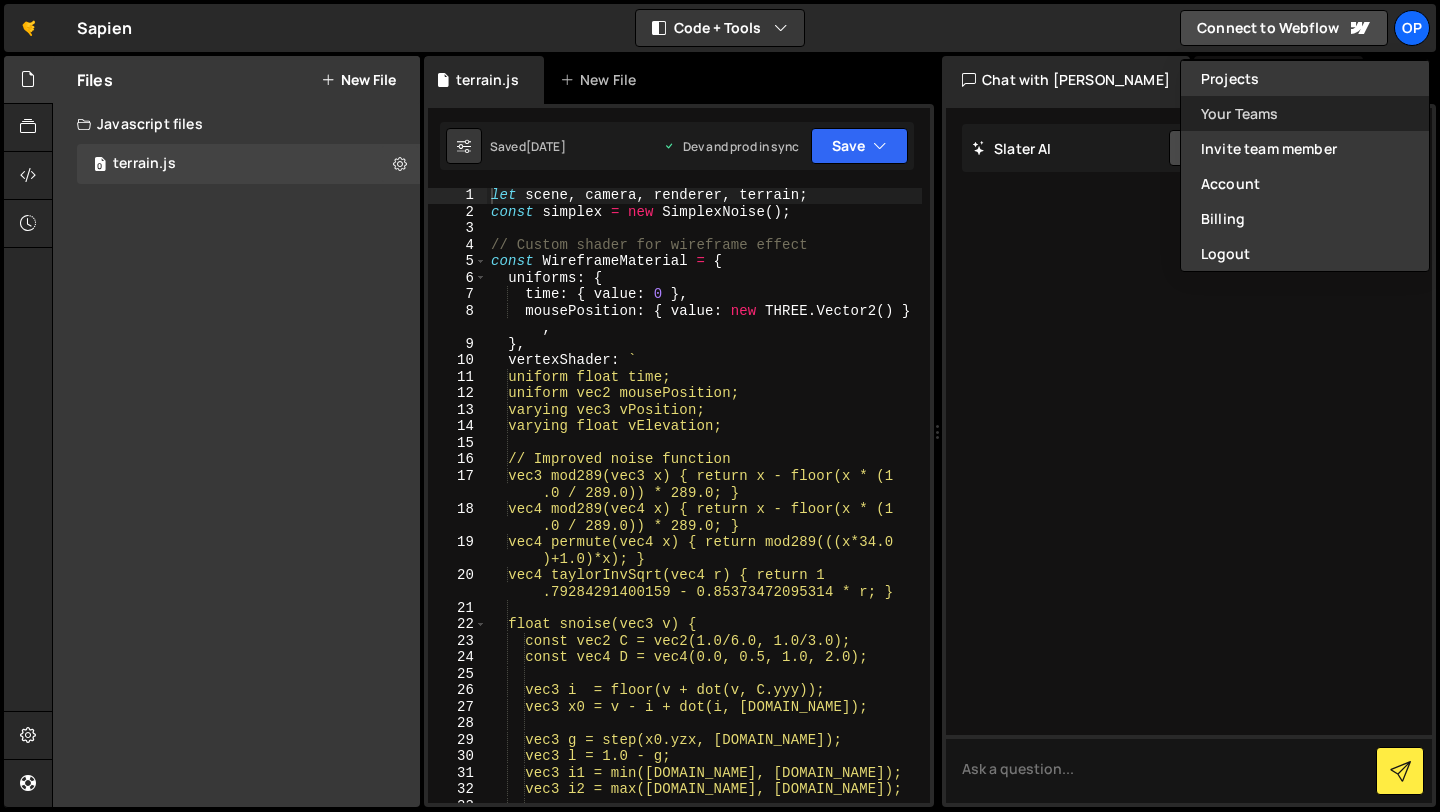 click on "Your Teams" at bounding box center [1305, 113] 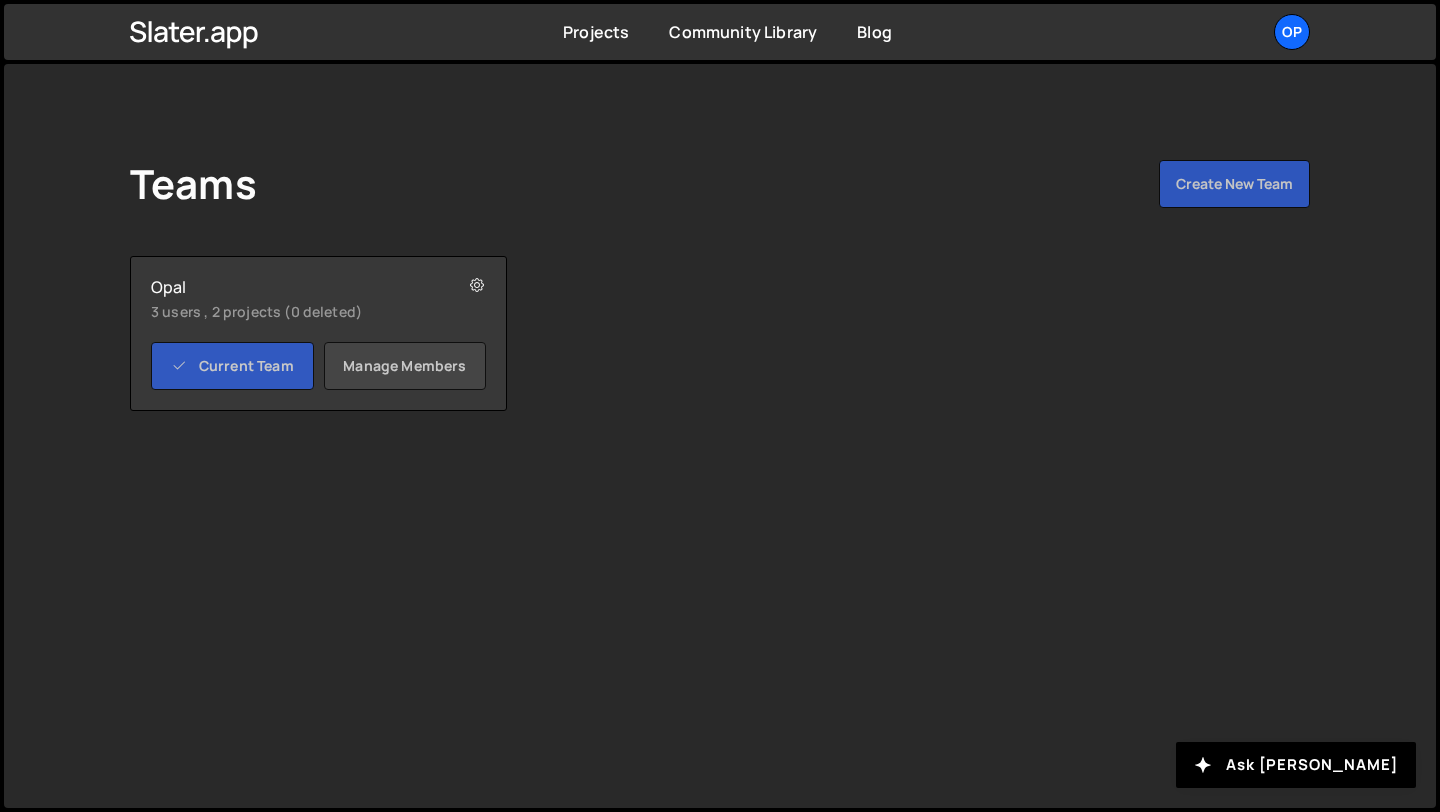 scroll, scrollTop: 0, scrollLeft: 0, axis: both 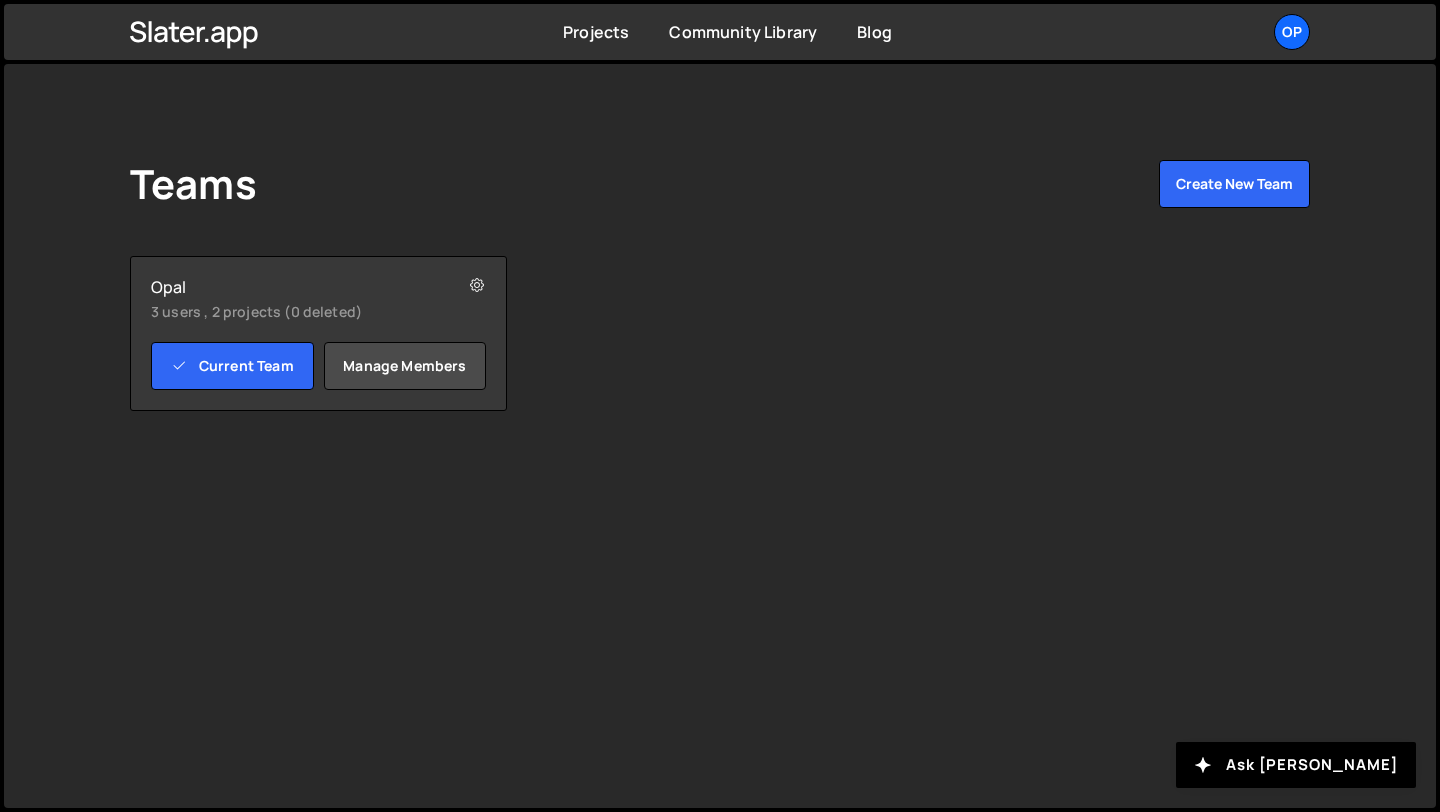 click on "Opal
3 users
, 2  projects
(0 deleted)" at bounding box center [318, 299] 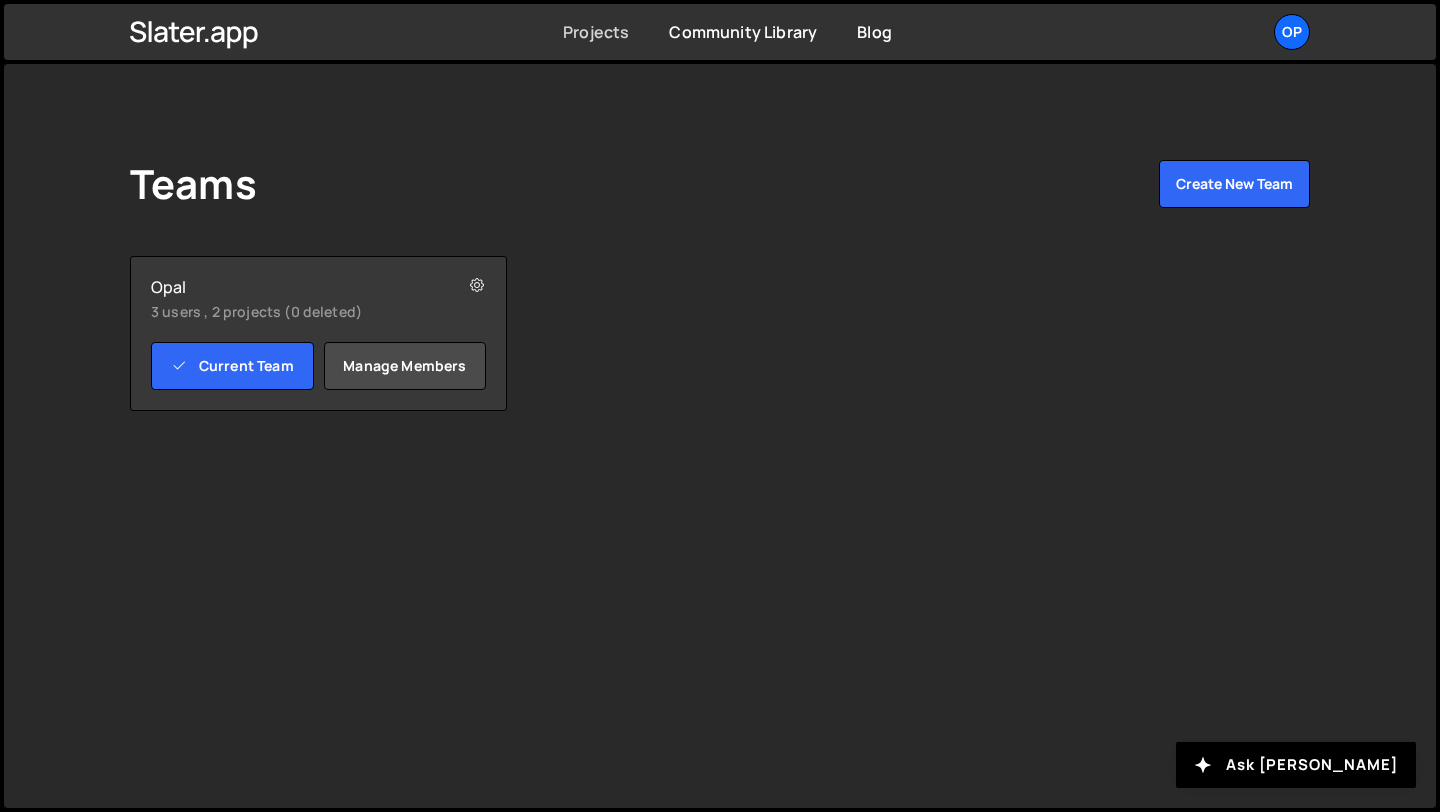 click on "Projects" at bounding box center (596, 32) 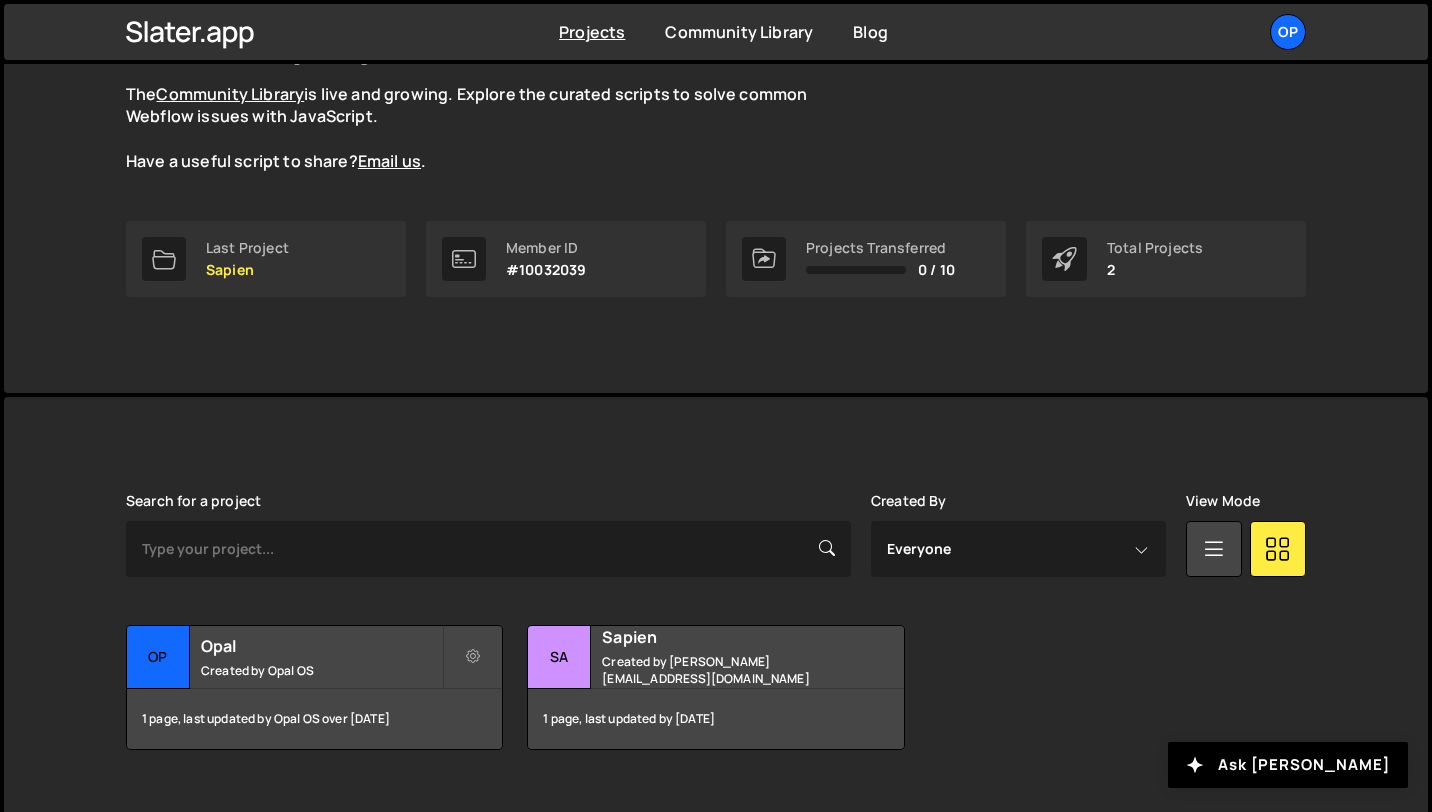 scroll, scrollTop: 217, scrollLeft: 0, axis: vertical 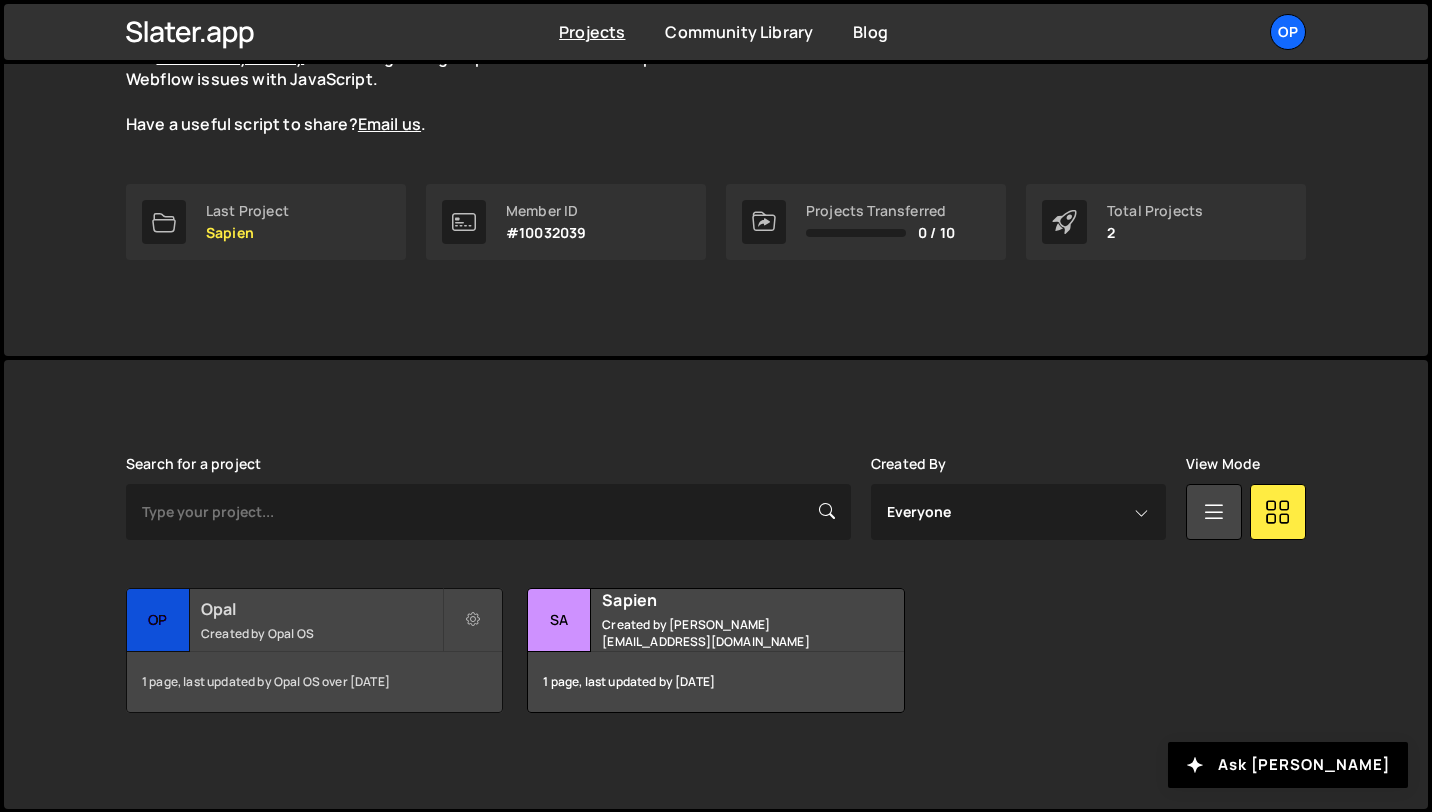 click on "Opal
Created by Opal OS" at bounding box center [314, 620] 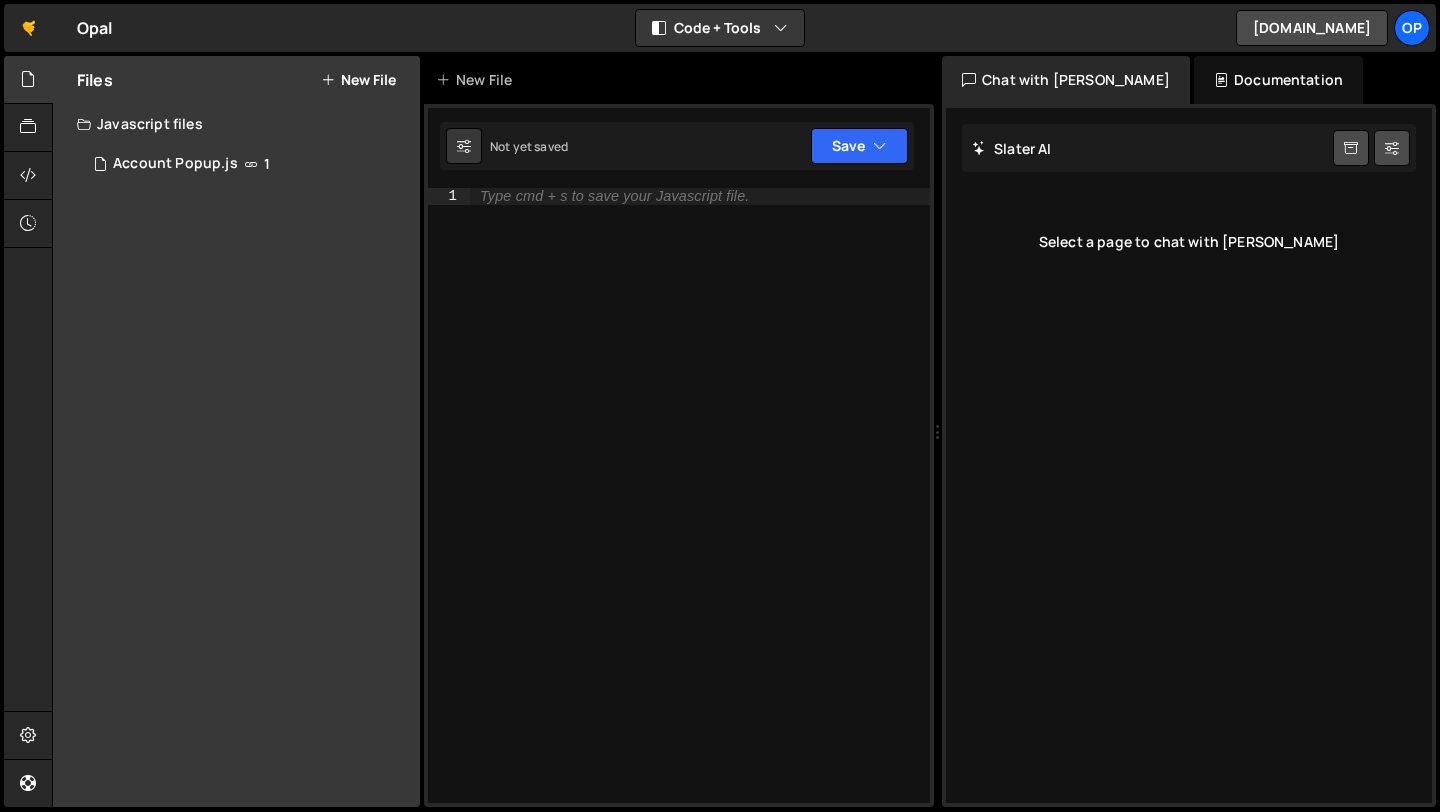 scroll, scrollTop: 0, scrollLeft: 0, axis: both 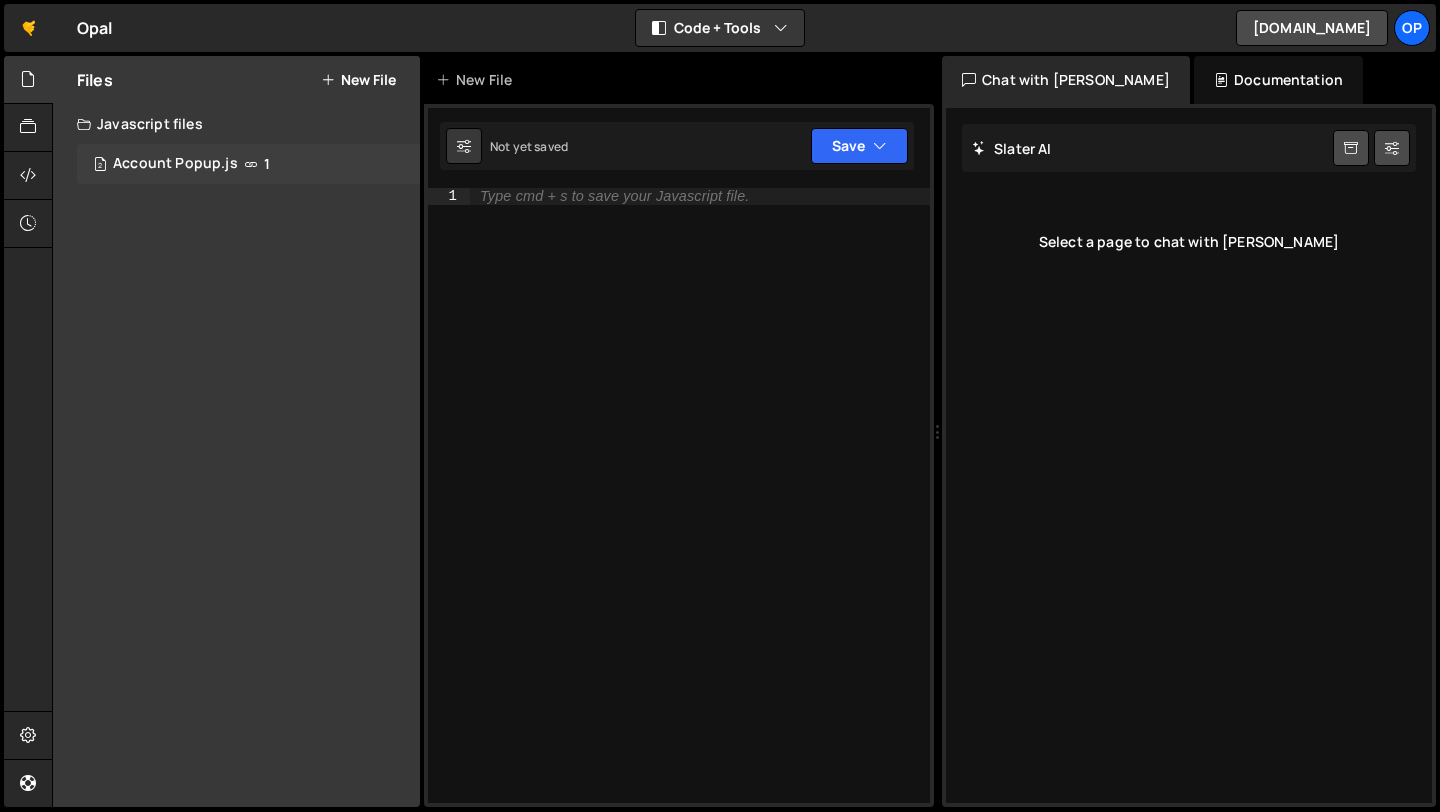 click on "Account Popup.js" at bounding box center (175, 164) 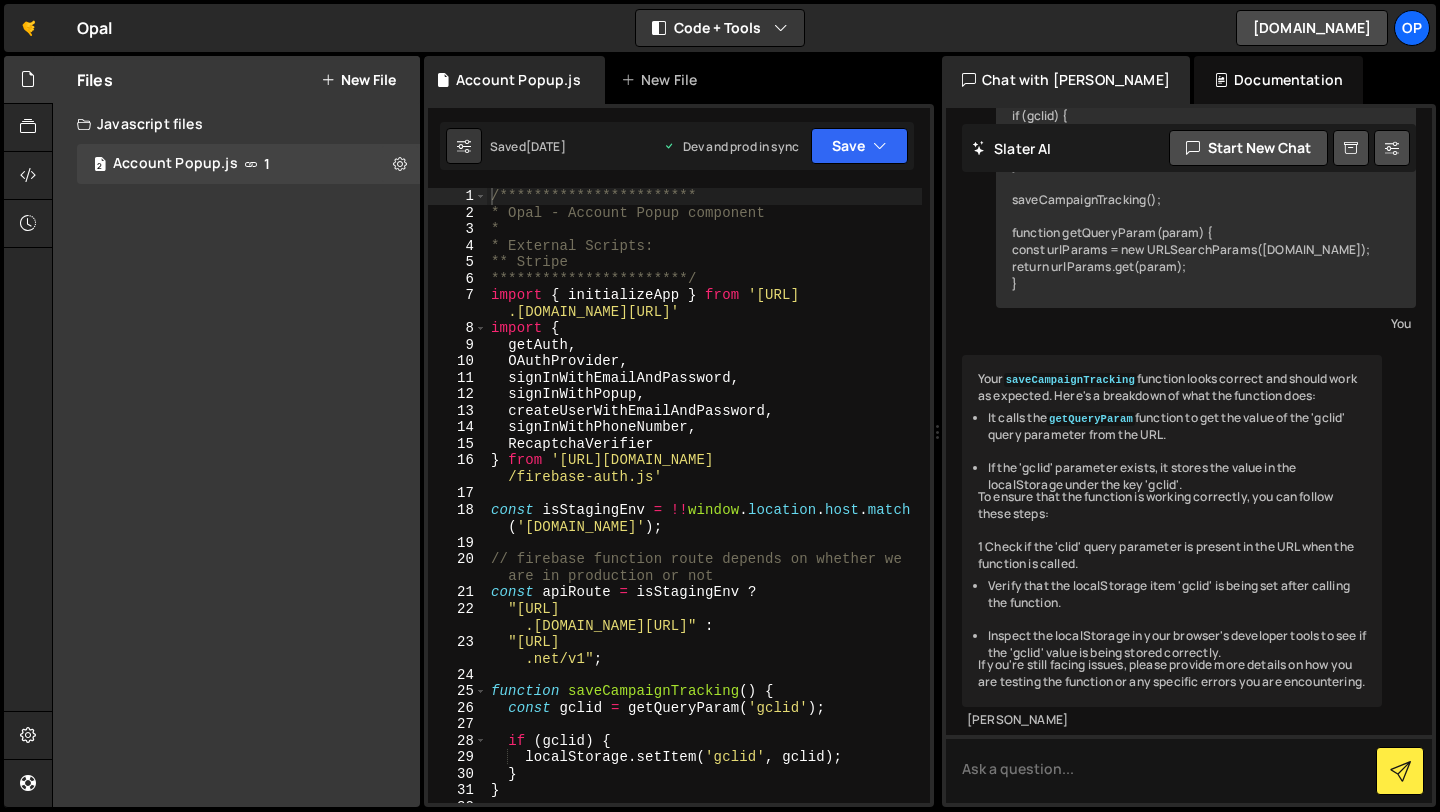 scroll, scrollTop: 2427, scrollLeft: 0, axis: vertical 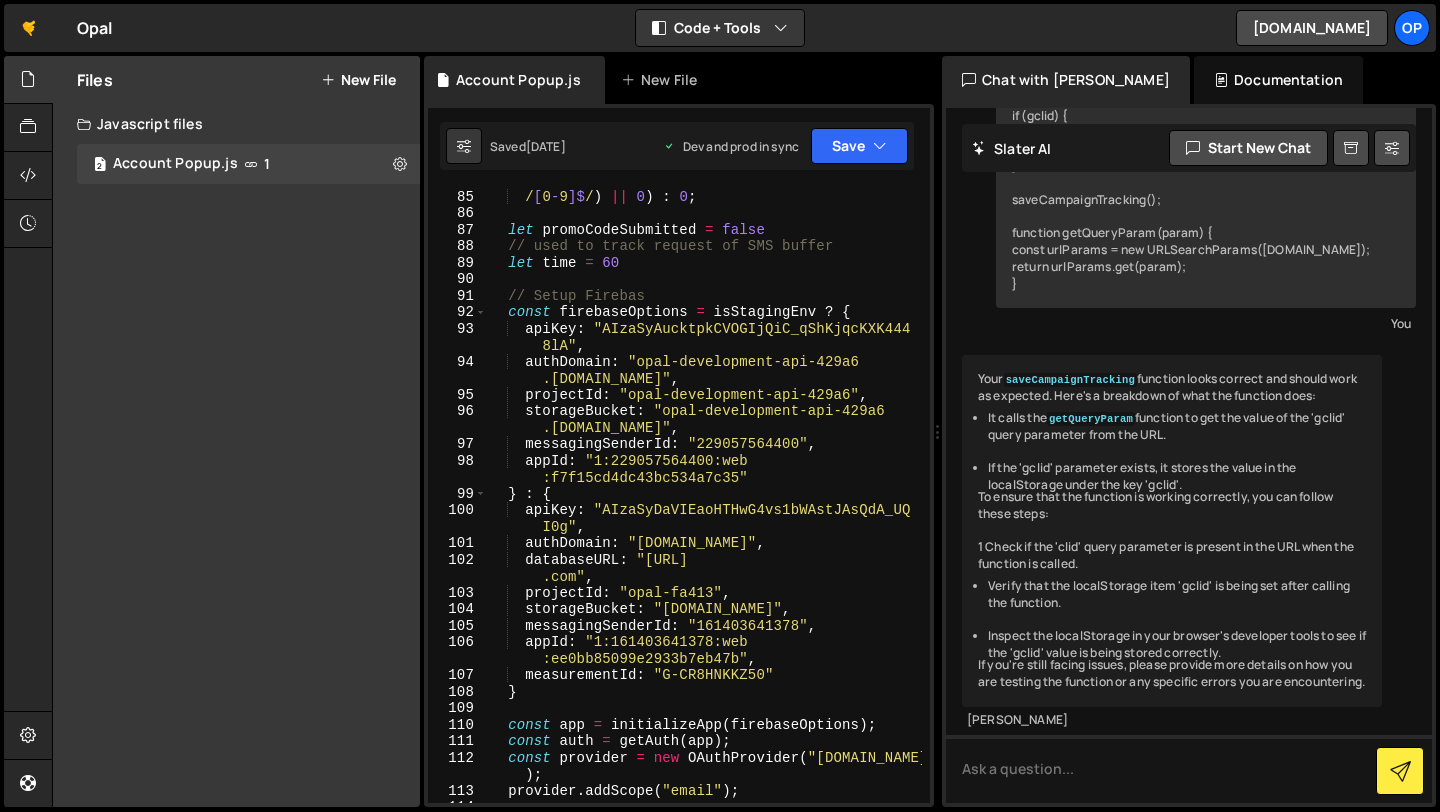 drag, startPoint x: 930, startPoint y: 278, endPoint x: 930, endPoint y: 805, distance: 527 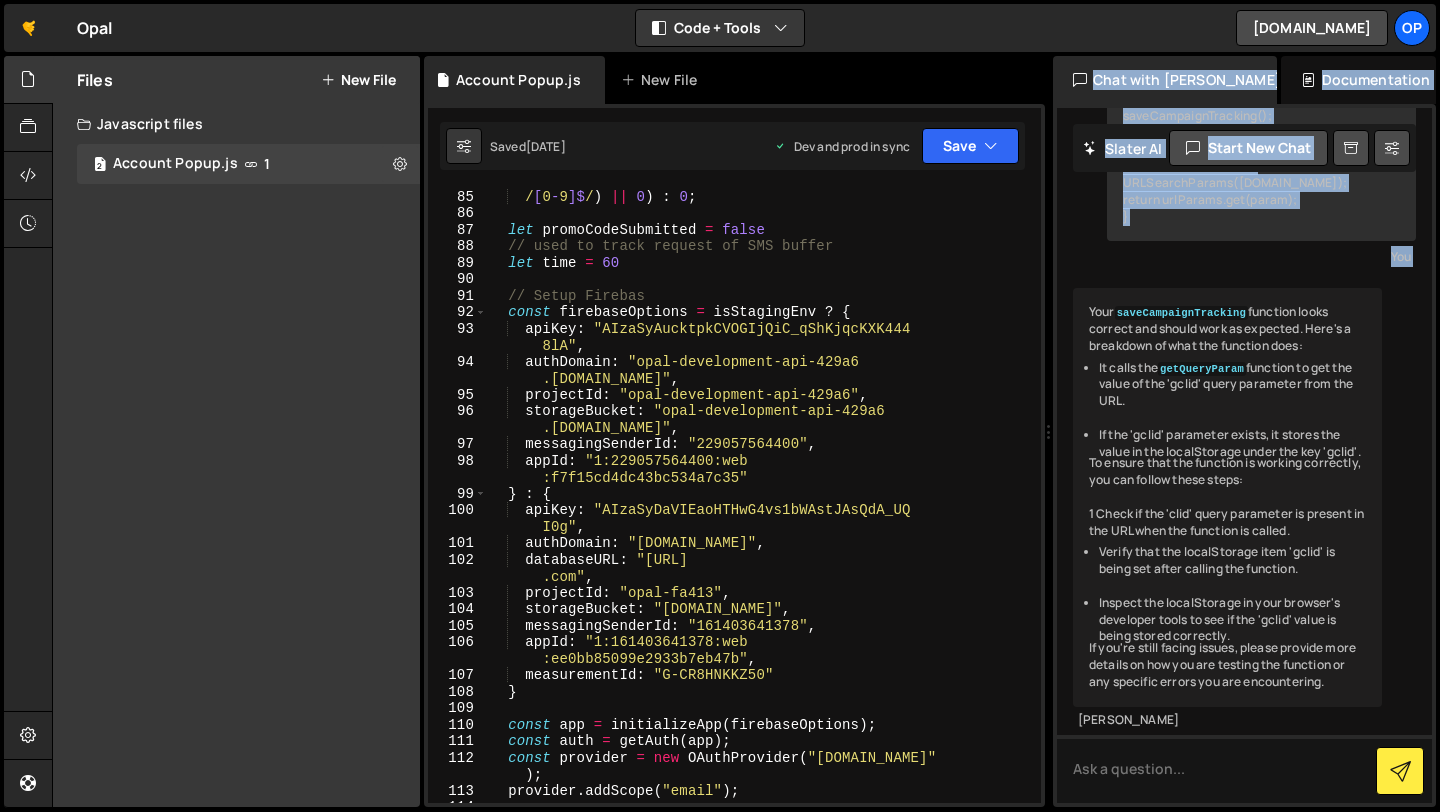 scroll, scrollTop: 10305, scrollLeft: 0, axis: vertical 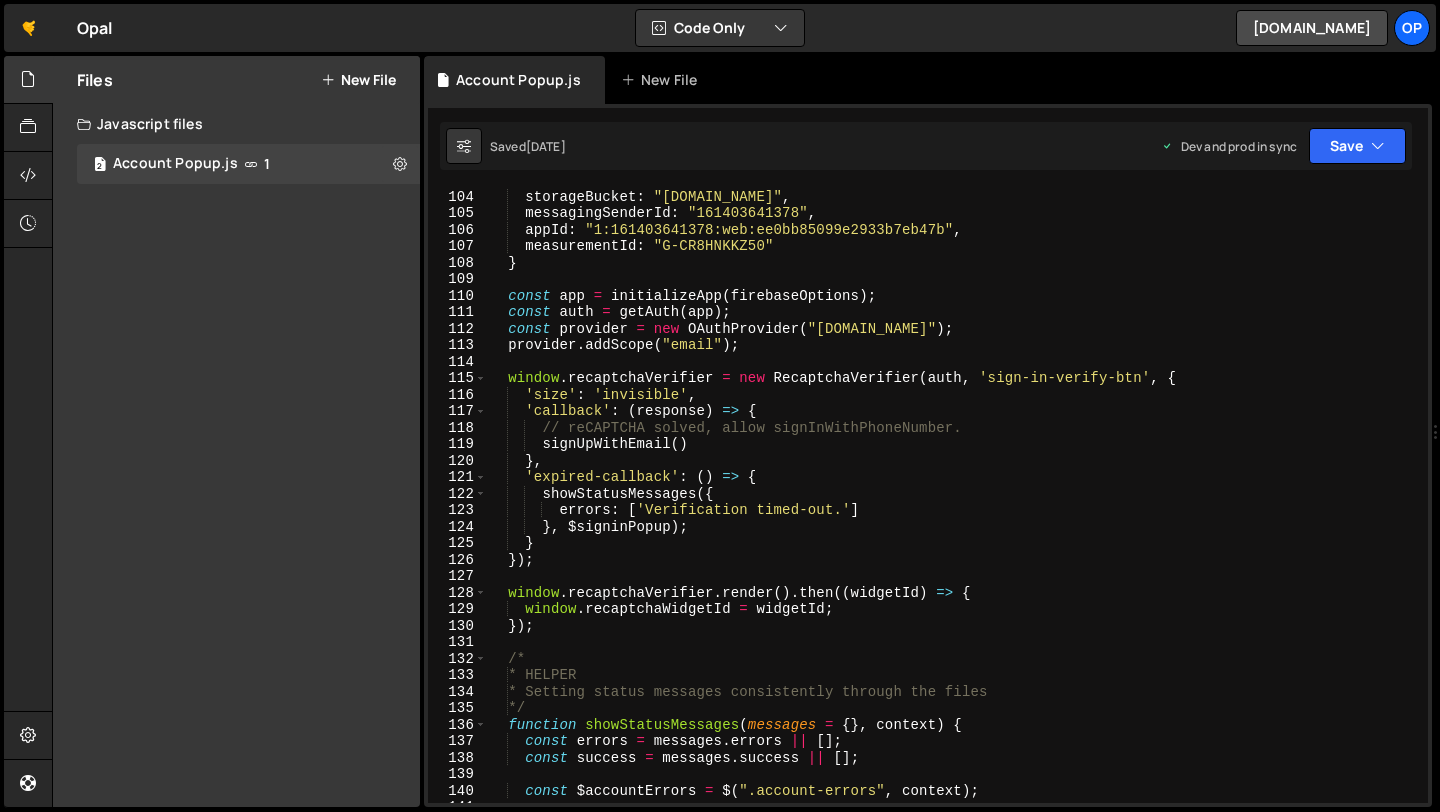 drag, startPoint x: 938, startPoint y: 249, endPoint x: 1439, endPoint y: 261, distance: 501.14368 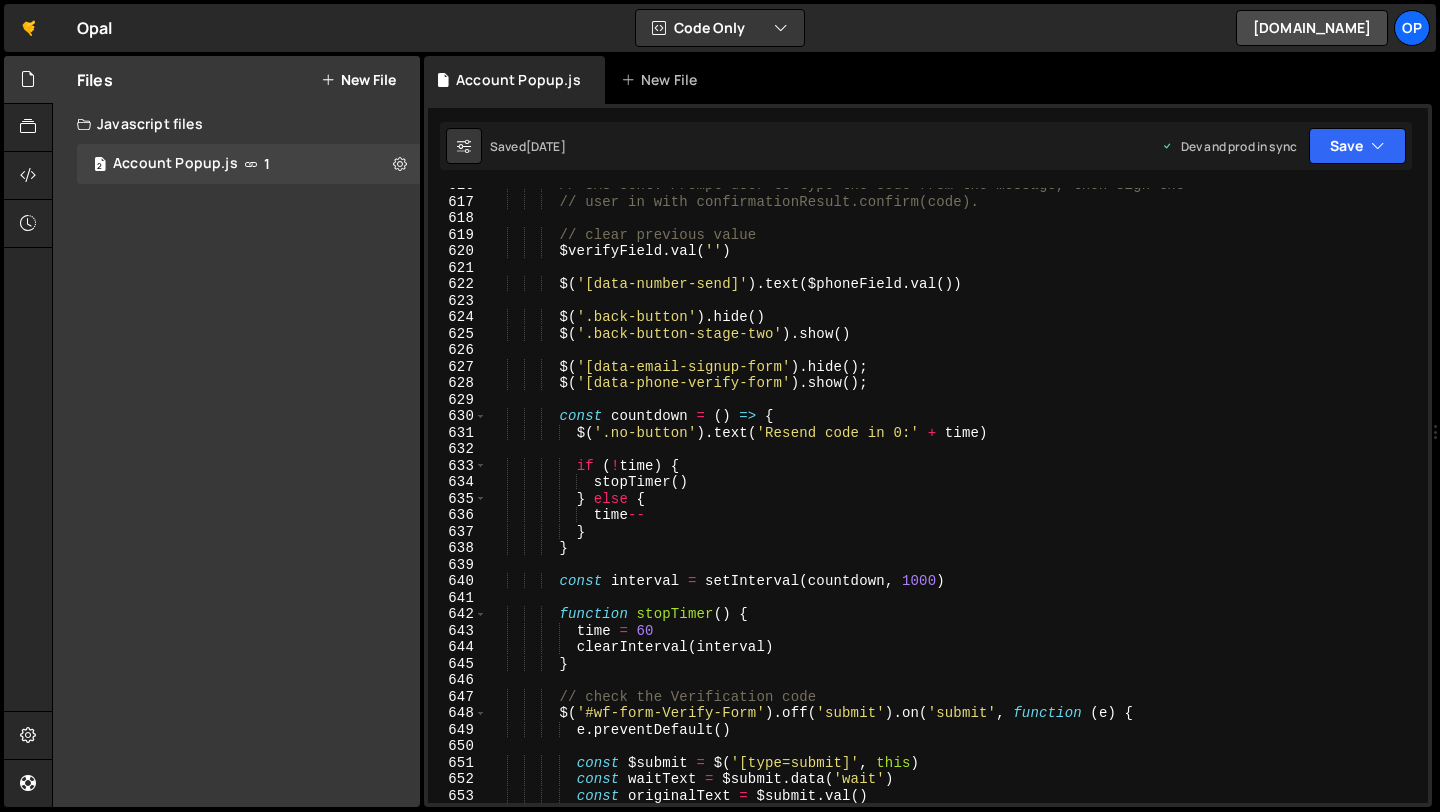 scroll, scrollTop: 11152, scrollLeft: 0, axis: vertical 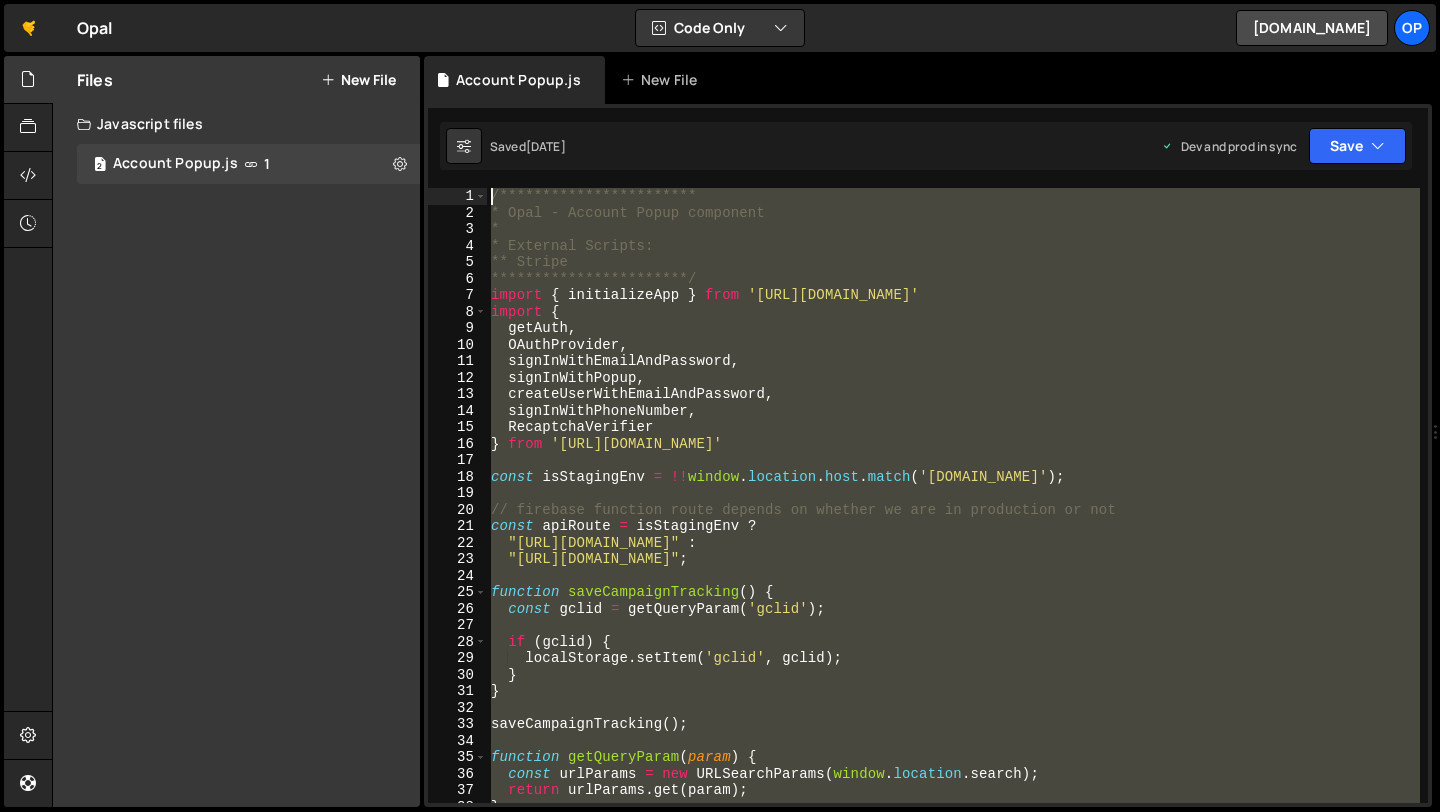 drag, startPoint x: 547, startPoint y: 477, endPoint x: 408, endPoint y: -26, distance: 521.8525 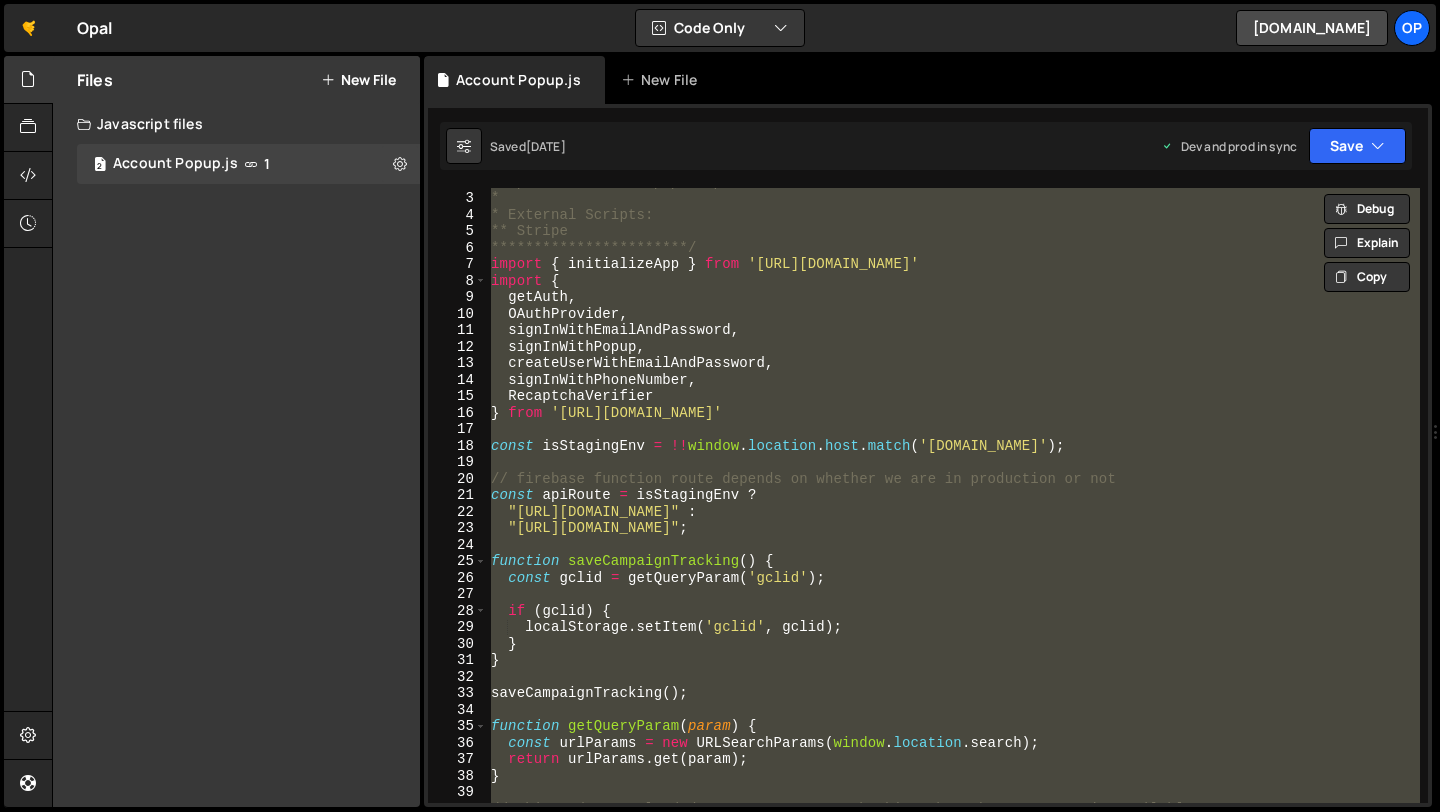 scroll, scrollTop: 31, scrollLeft: 0, axis: vertical 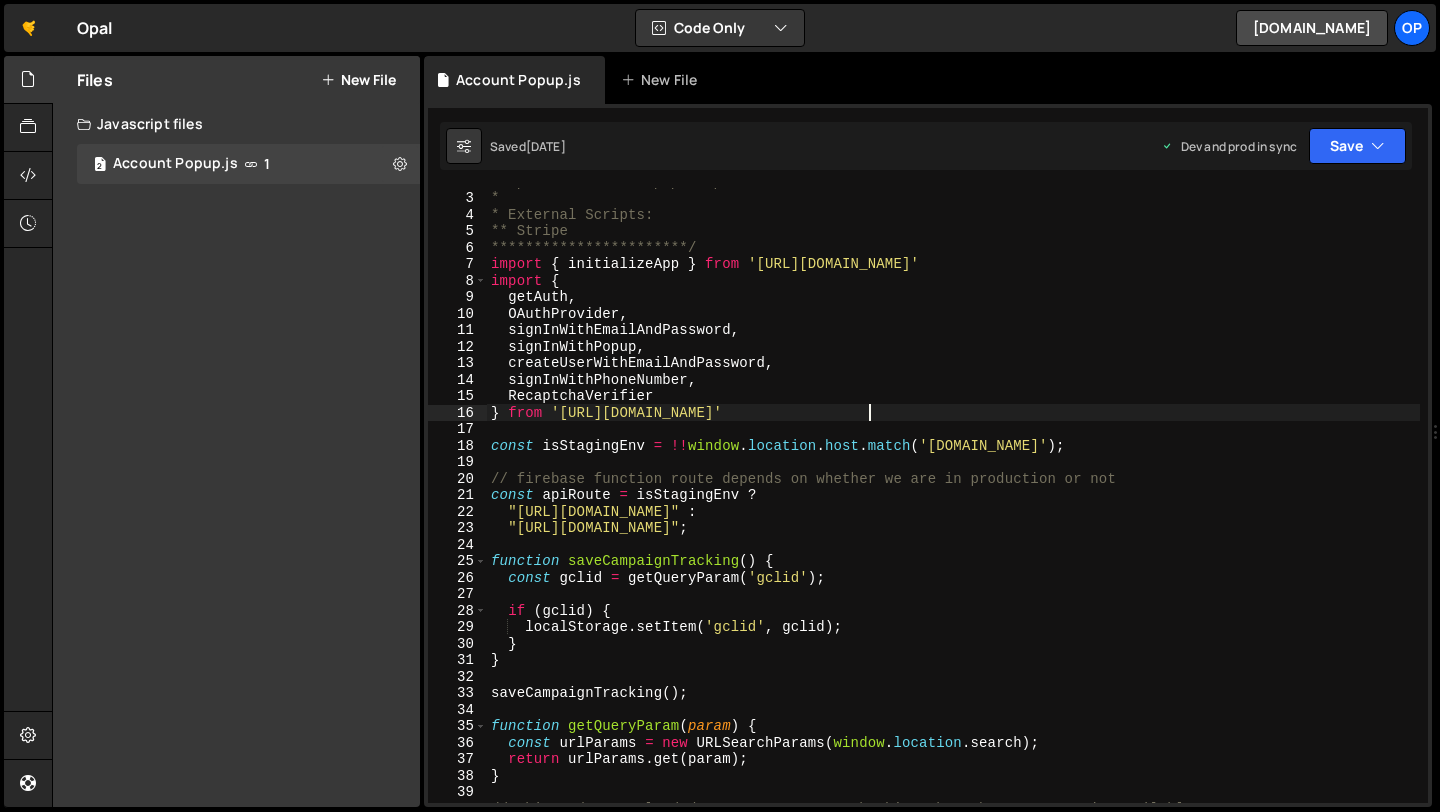 click on "**********" at bounding box center (953, 497) 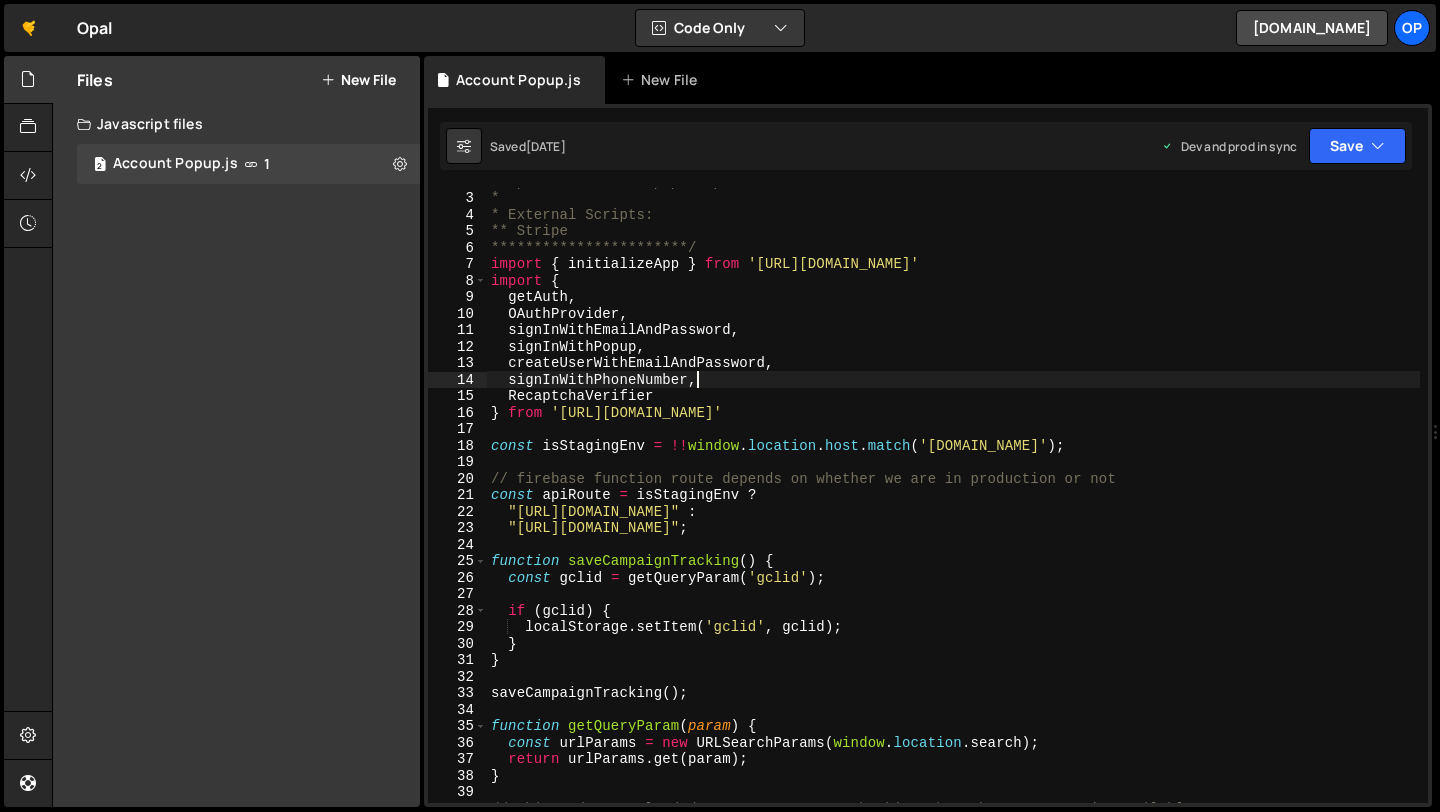 click on "**********" at bounding box center (953, 497) 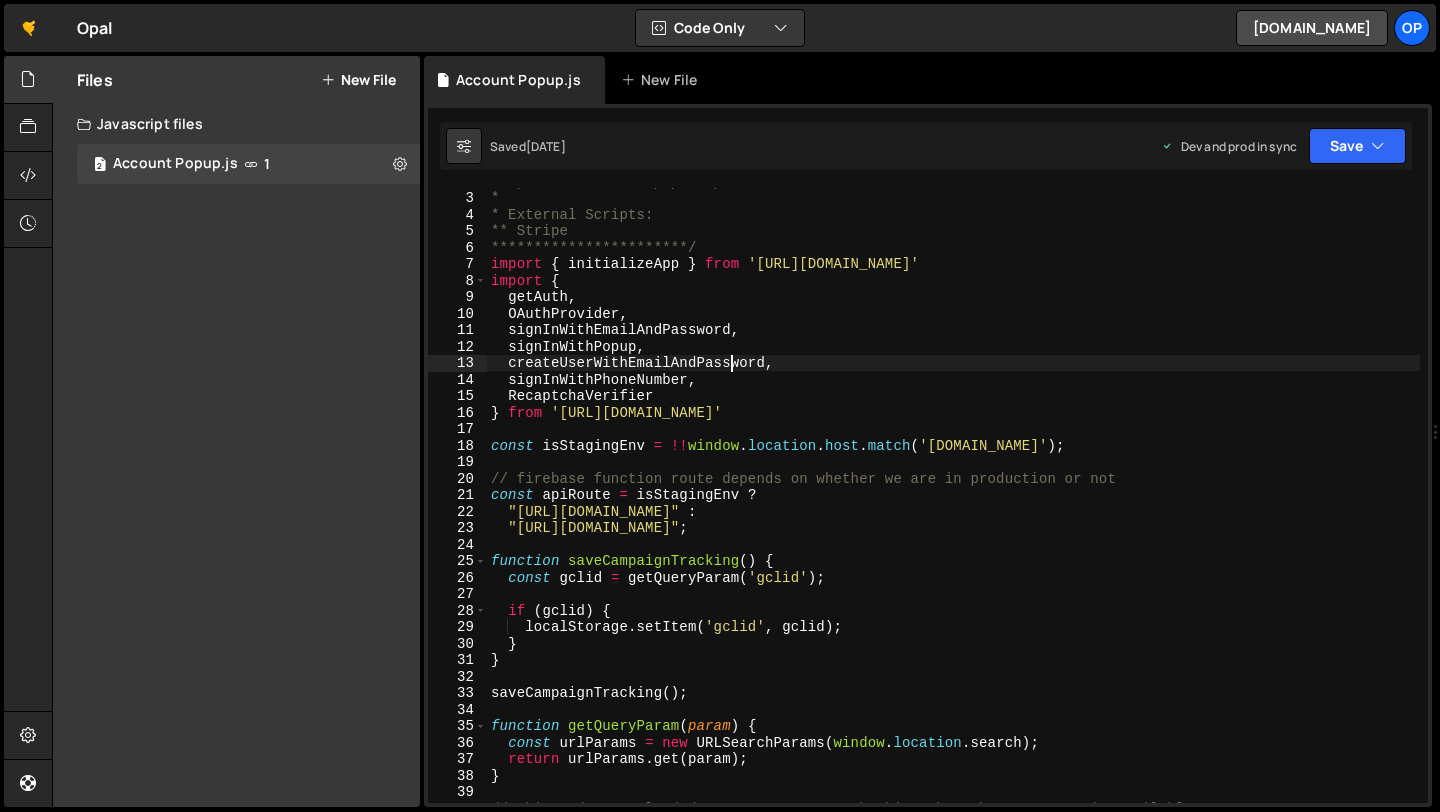 click on "**********" at bounding box center [953, 497] 